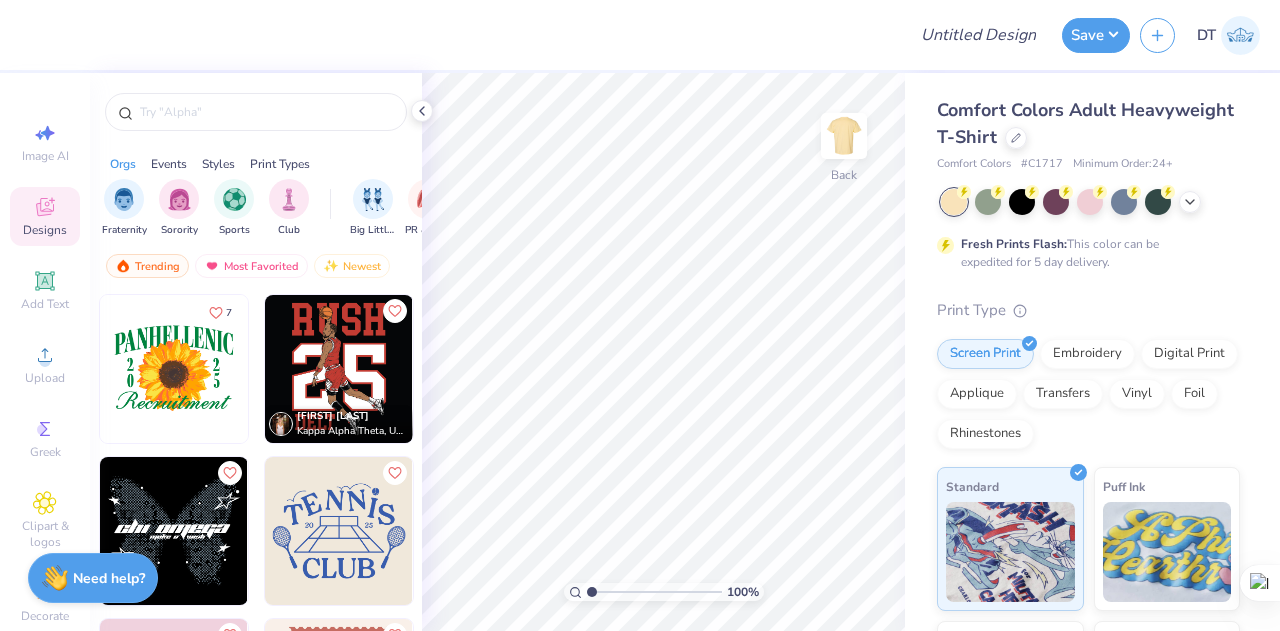 scroll, scrollTop: 0, scrollLeft: 0, axis: both 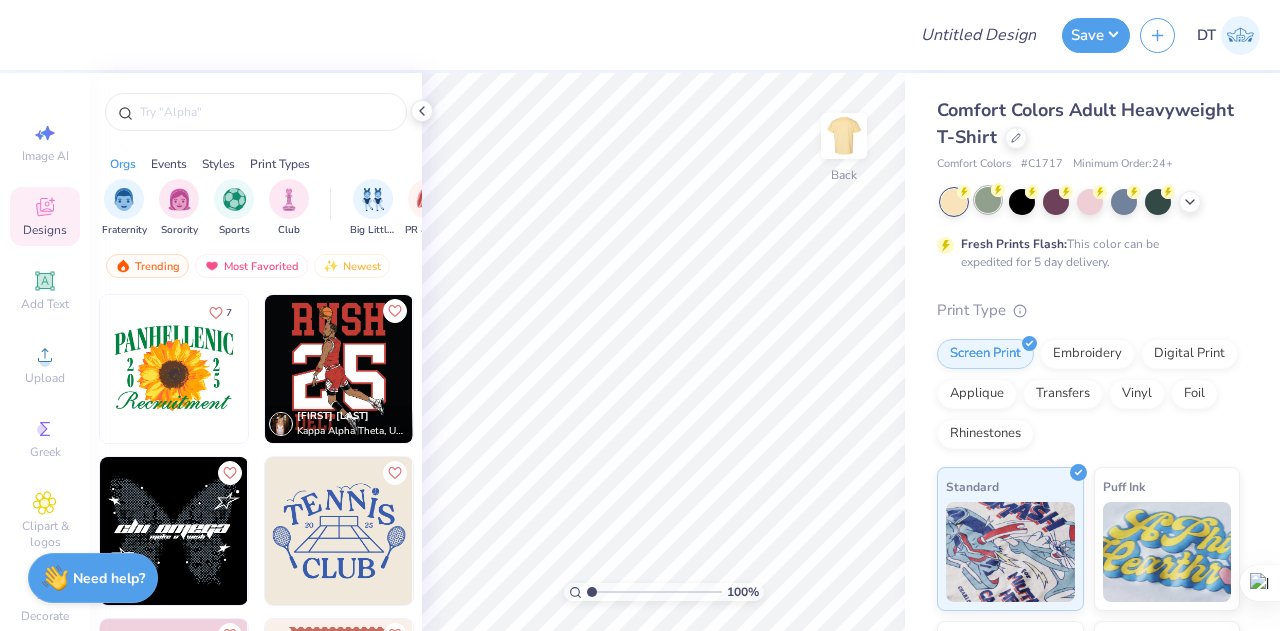 click at bounding box center (988, 200) 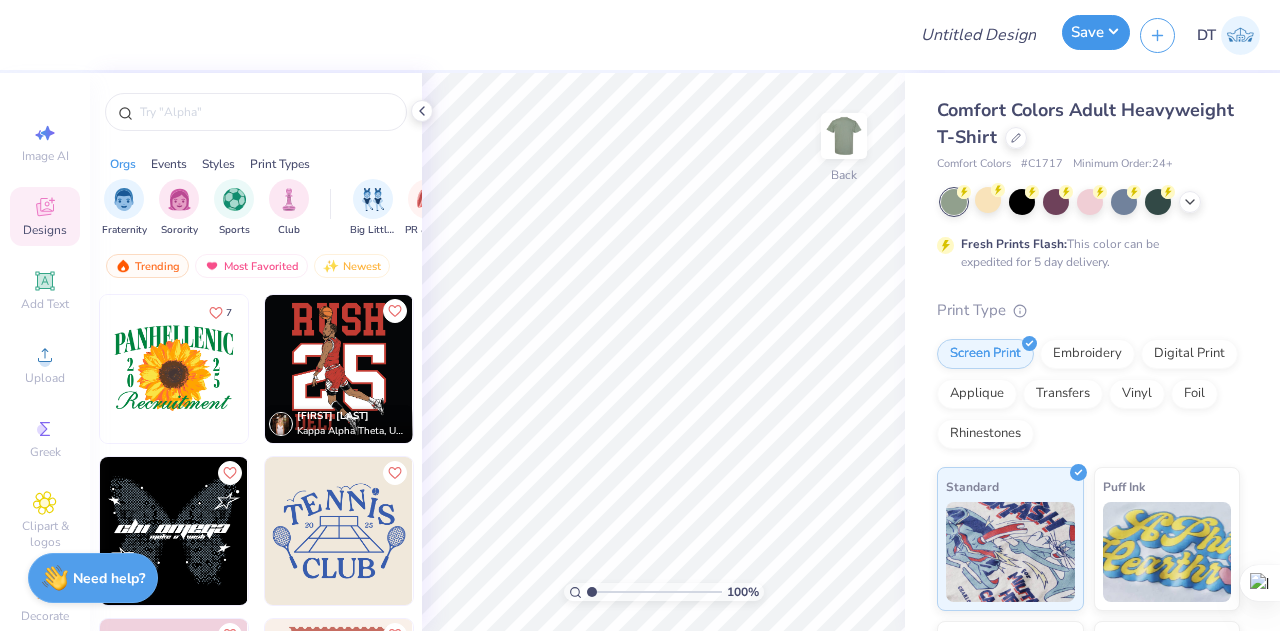 click on "Save" at bounding box center [1096, 32] 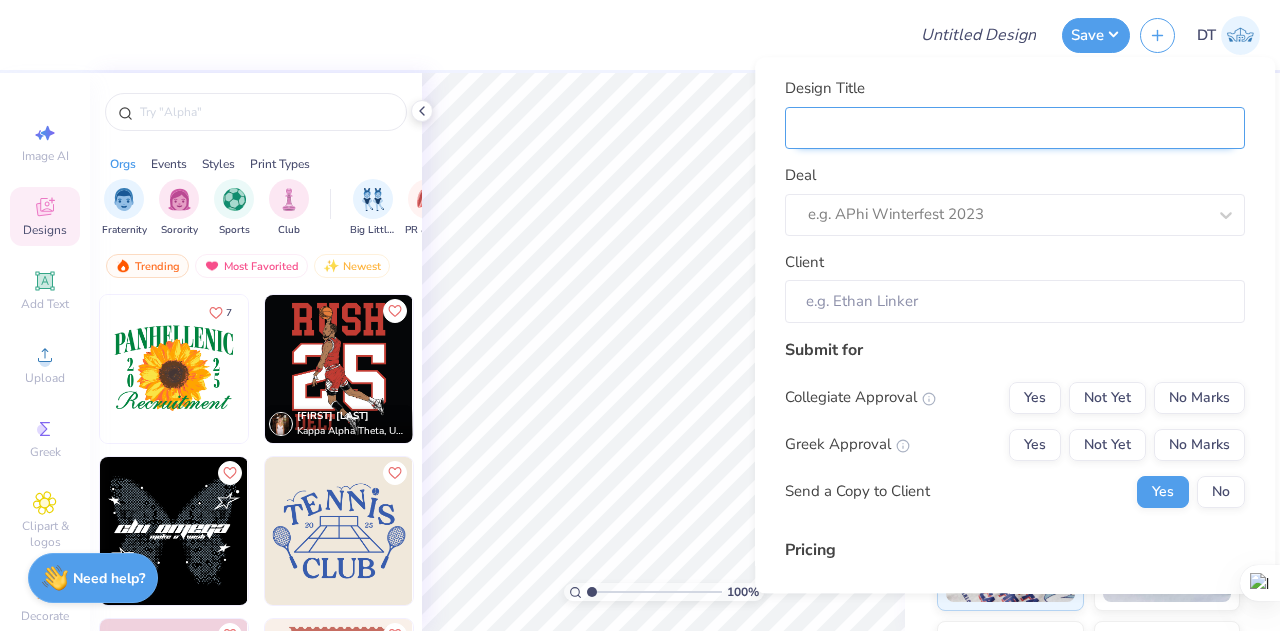 click on "Design Title" at bounding box center [1015, 128] 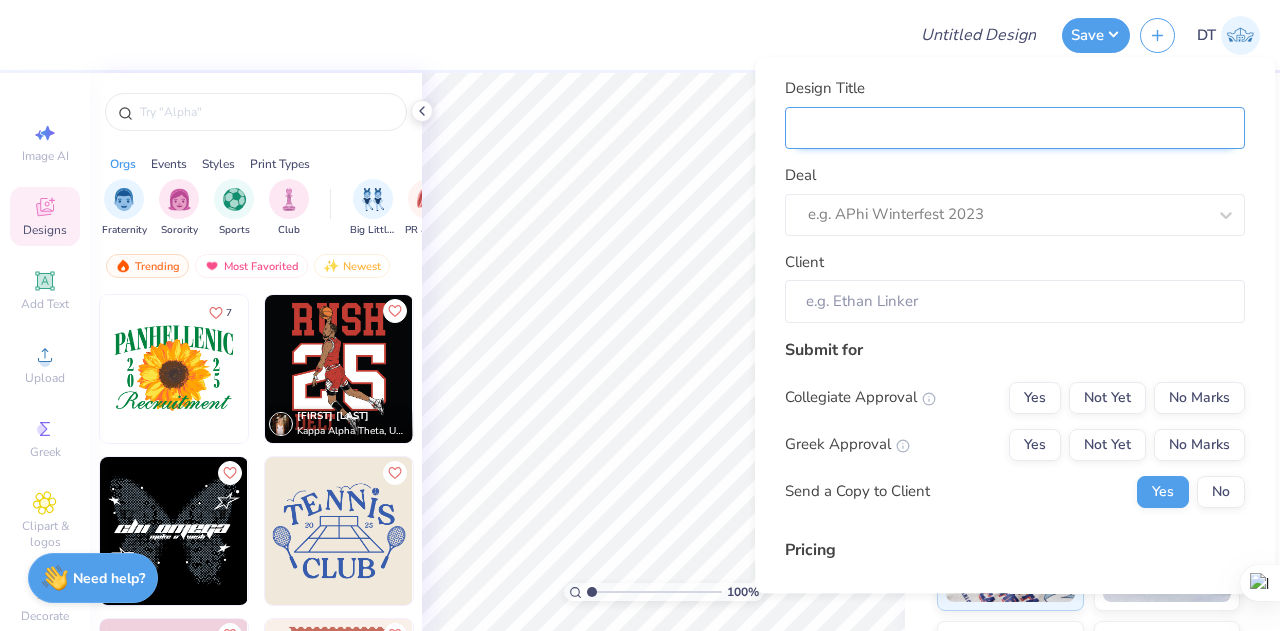 type on "Test only please igmore" 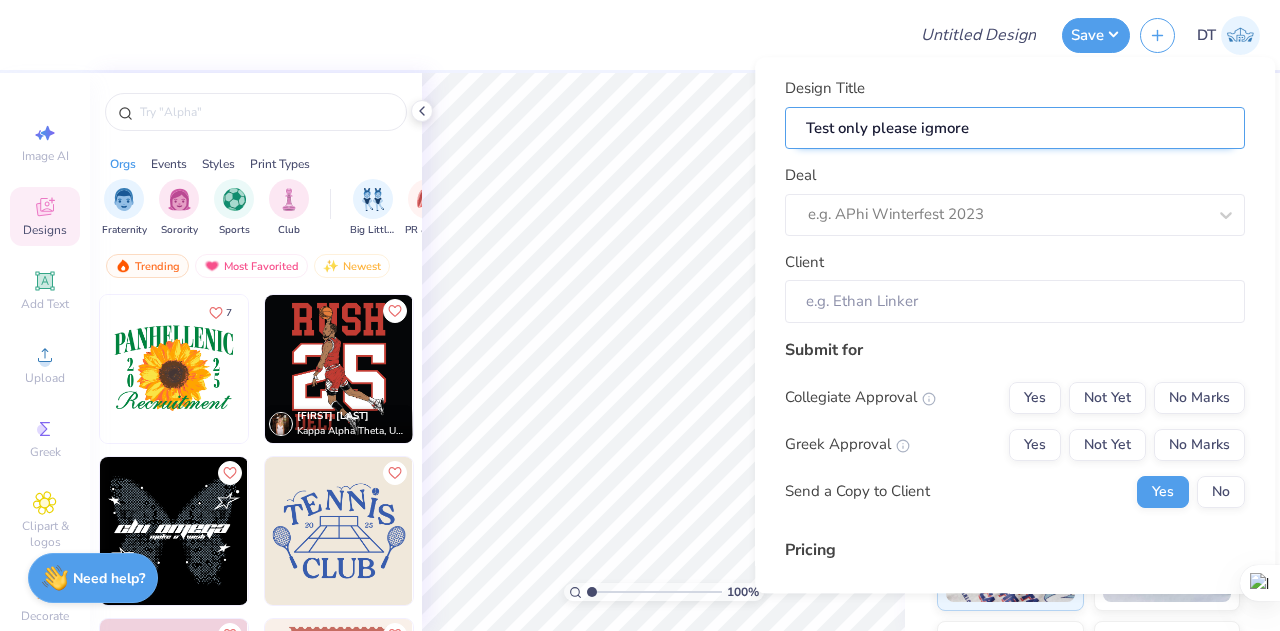 type on "Test only please igmore" 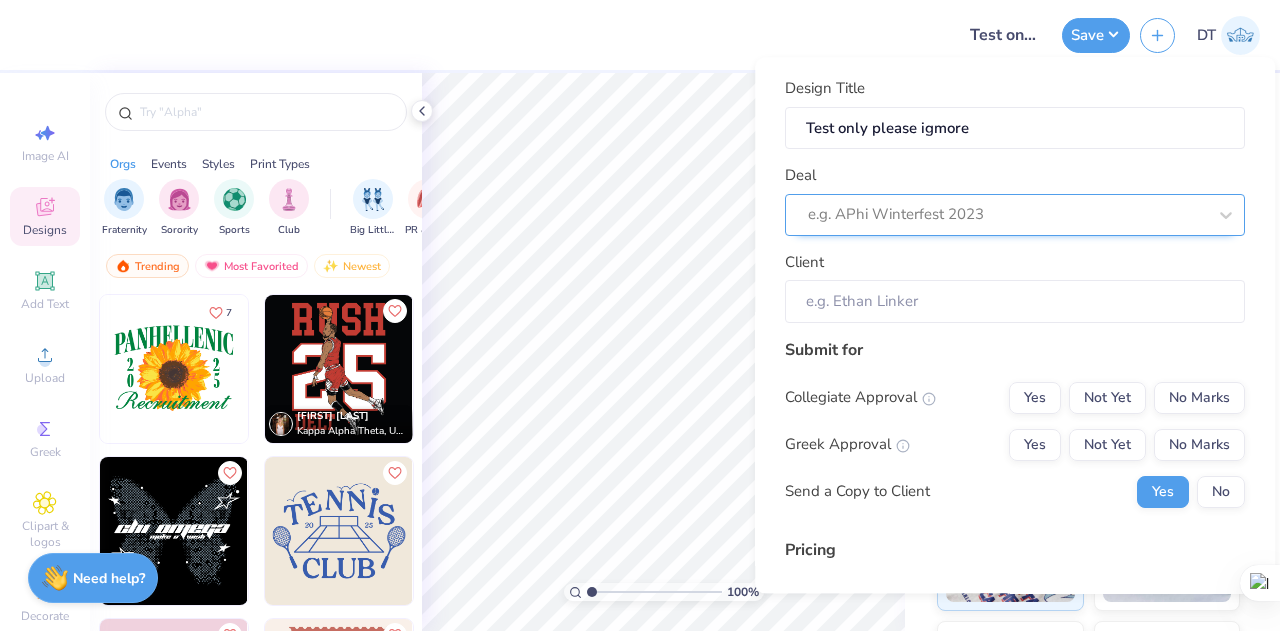 click at bounding box center (1007, 215) 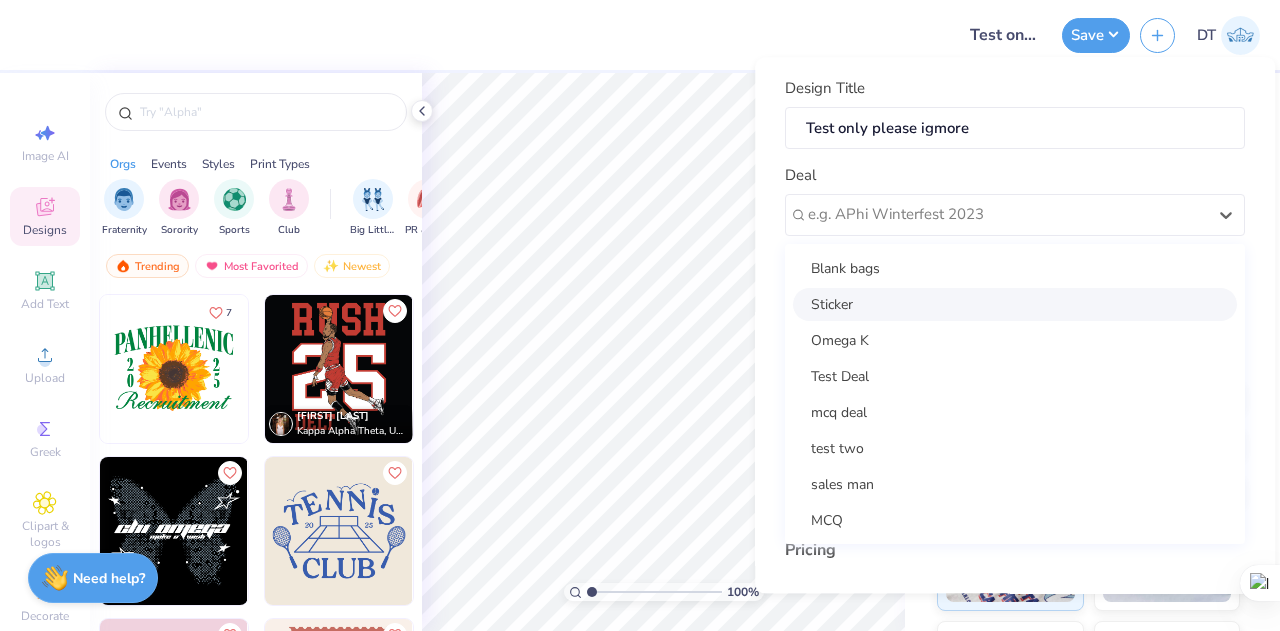 click on "Sticker" at bounding box center [1015, 304] 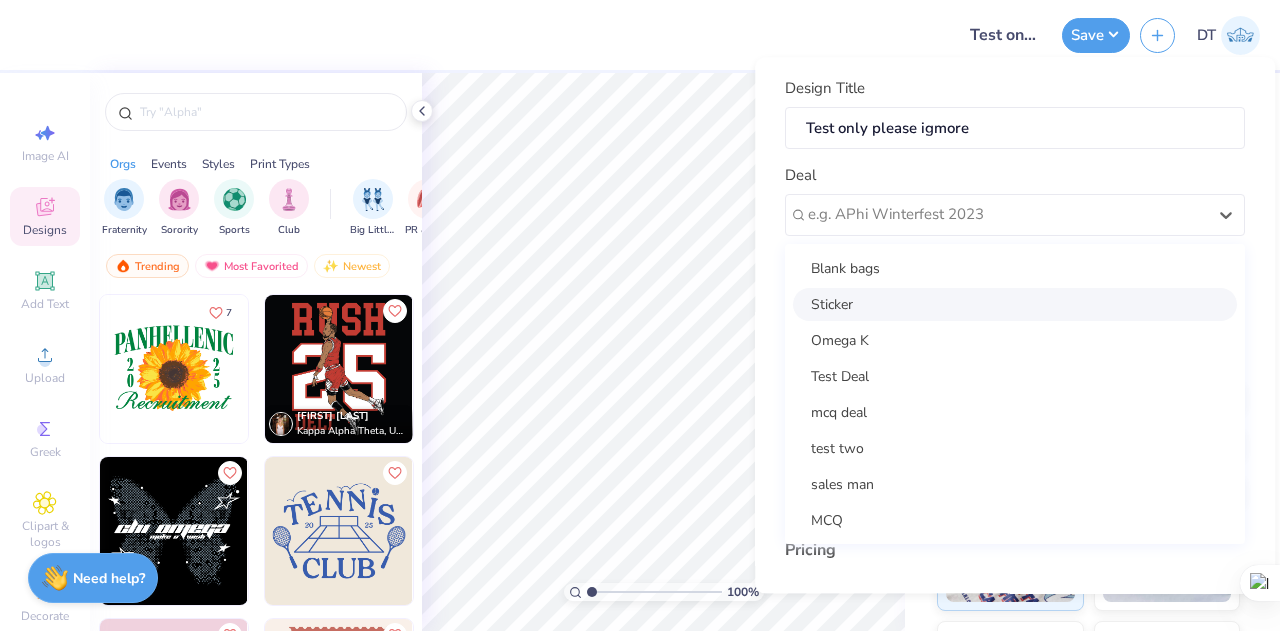 type on "John Abraham" 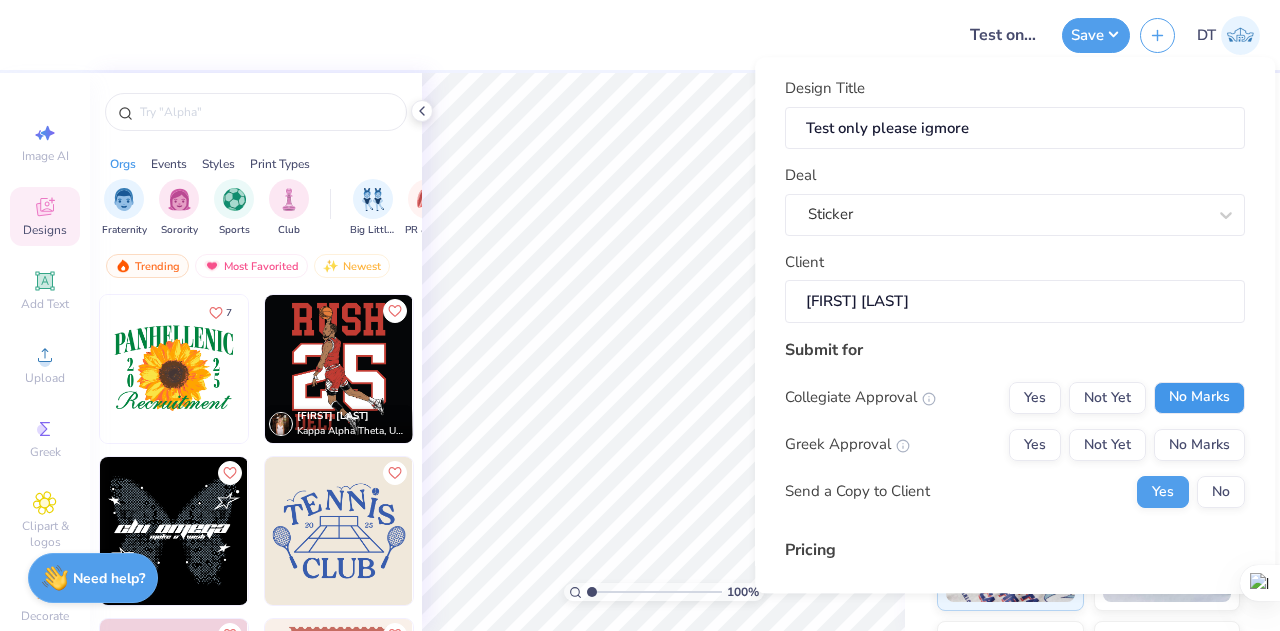 click on "No Marks" at bounding box center [1199, 398] 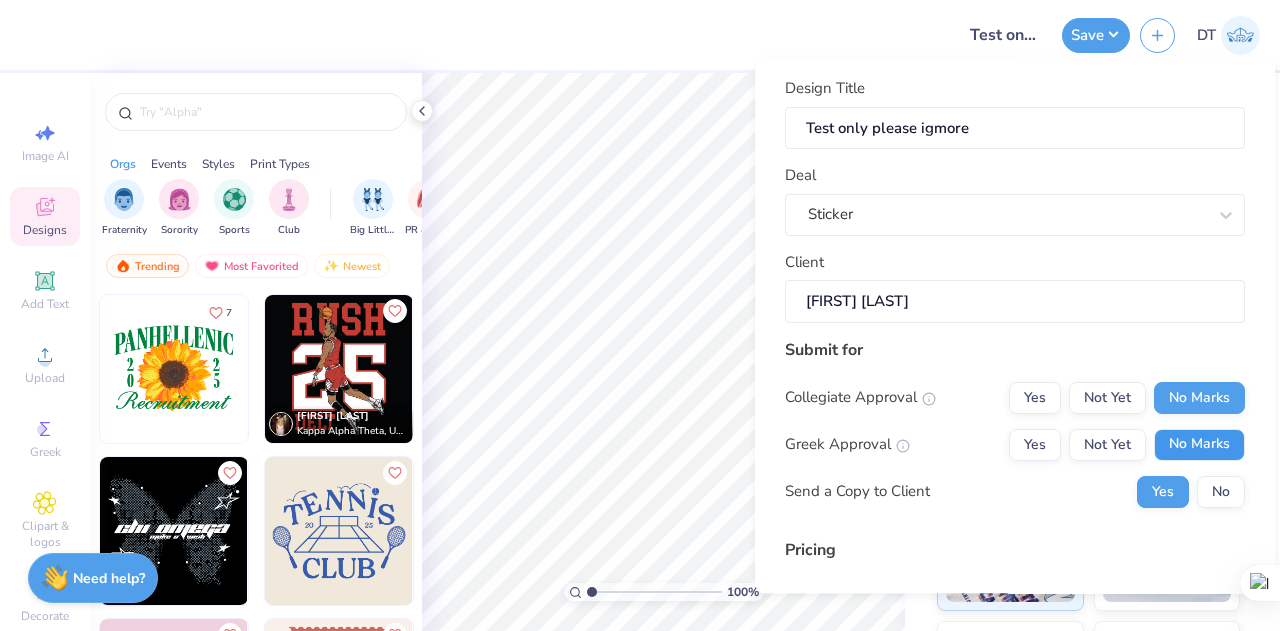 click on "No Marks" at bounding box center [1199, 445] 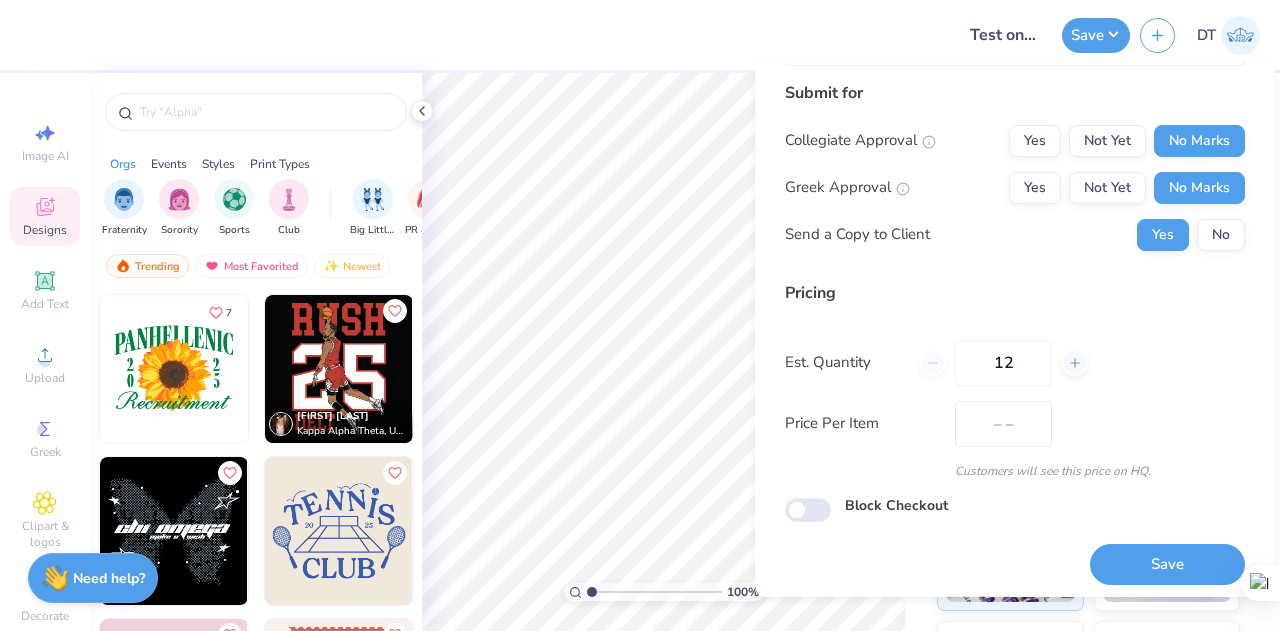 scroll, scrollTop: 263, scrollLeft: 0, axis: vertical 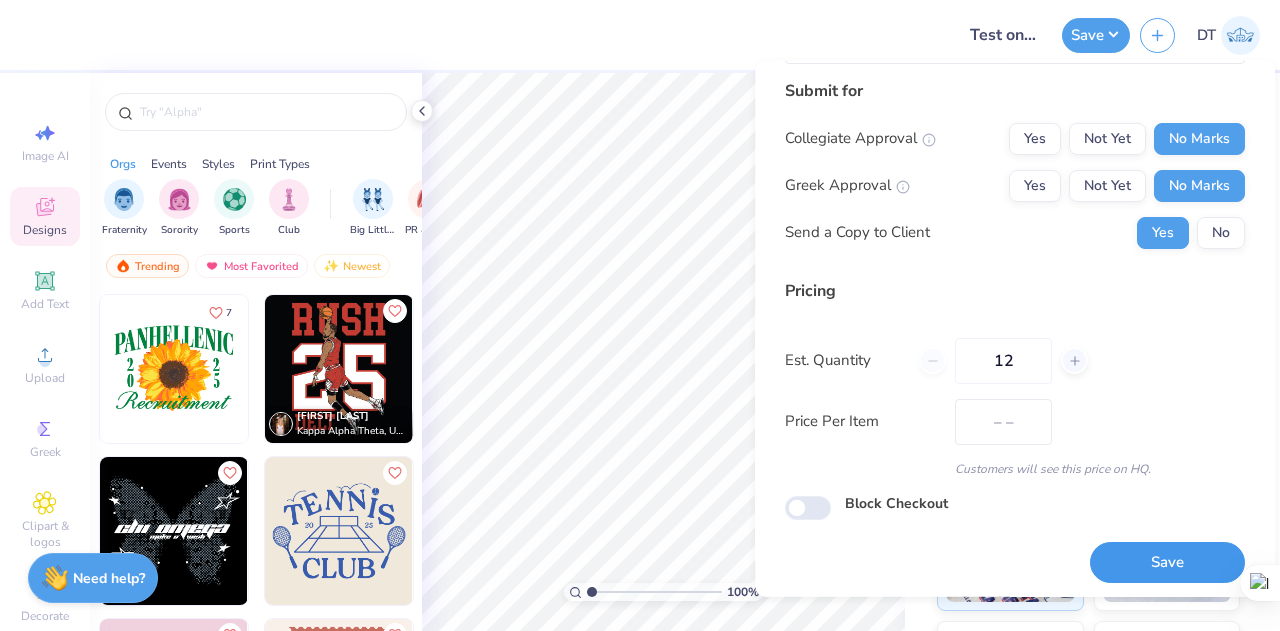 click on "Save" at bounding box center (1167, 562) 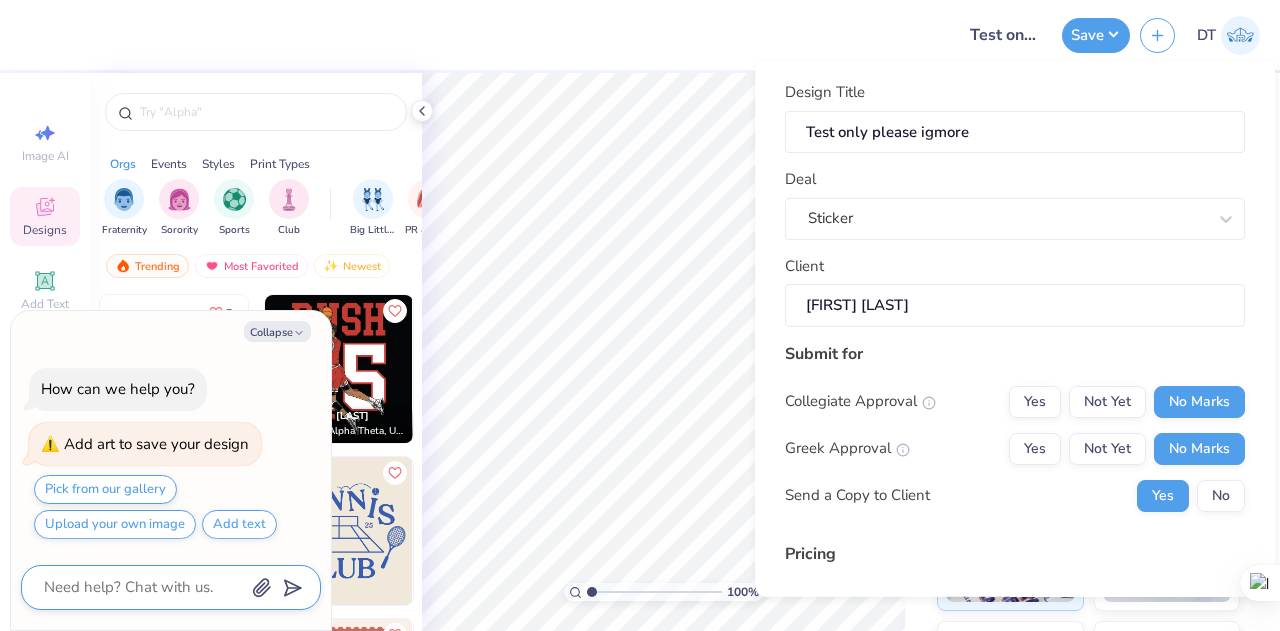 scroll, scrollTop: 266, scrollLeft: 0, axis: vertical 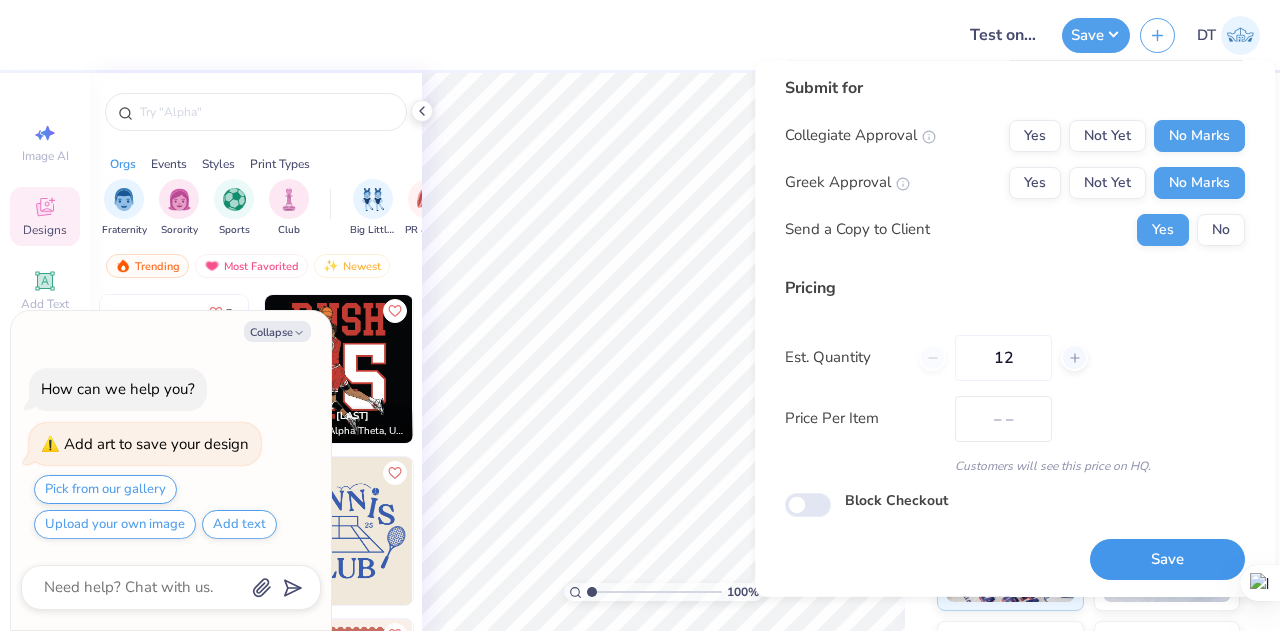 click on "Save" at bounding box center [1167, 559] 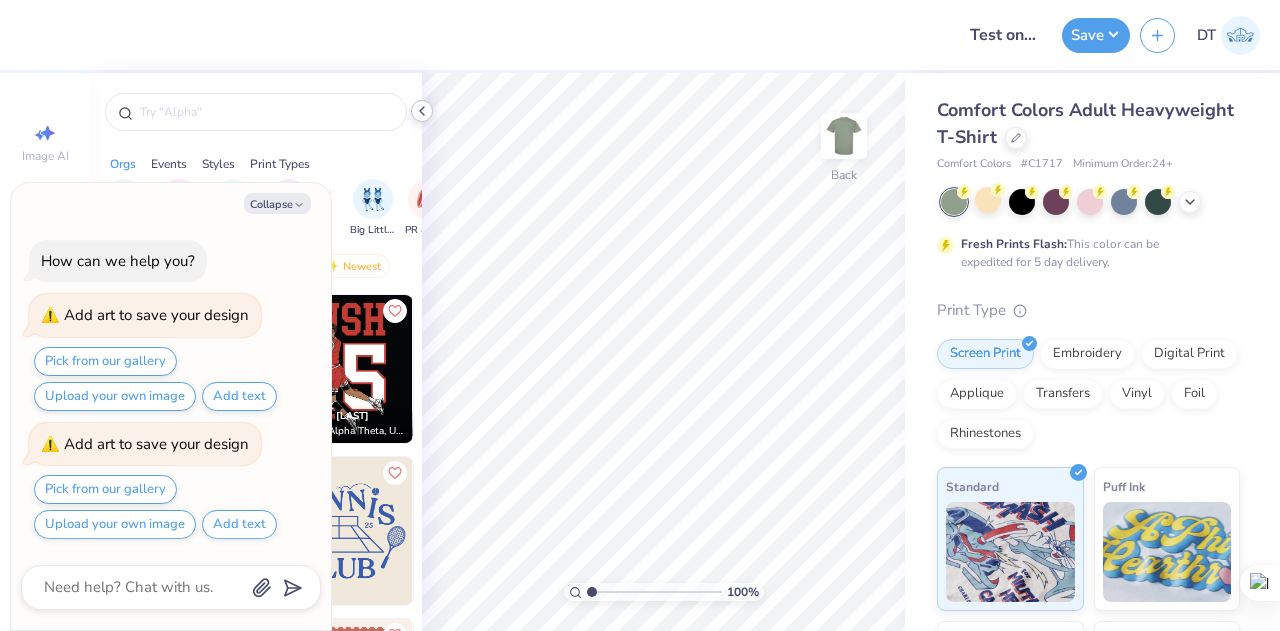 click 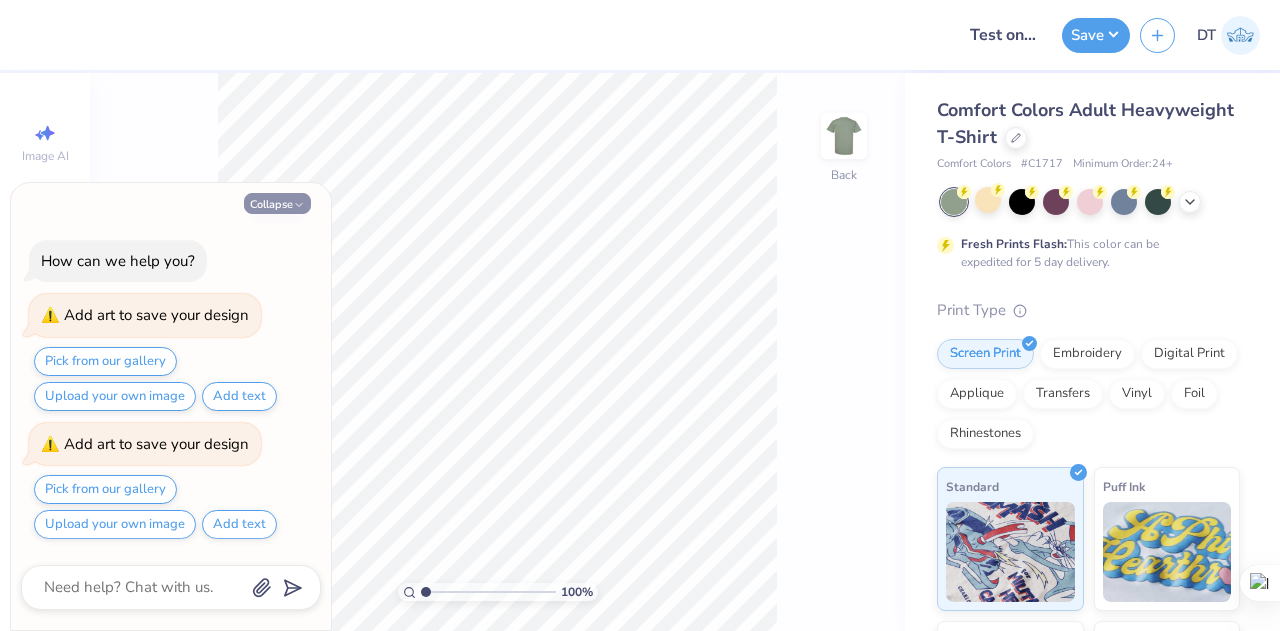 click 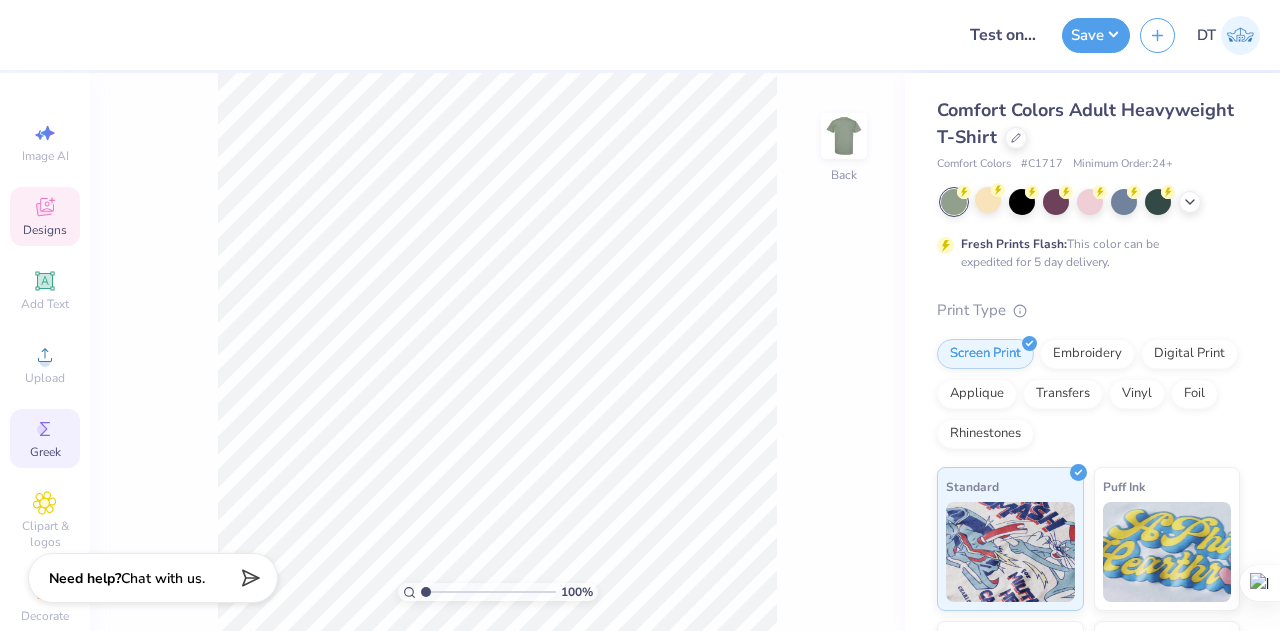 click on "Greek" at bounding box center (45, 438) 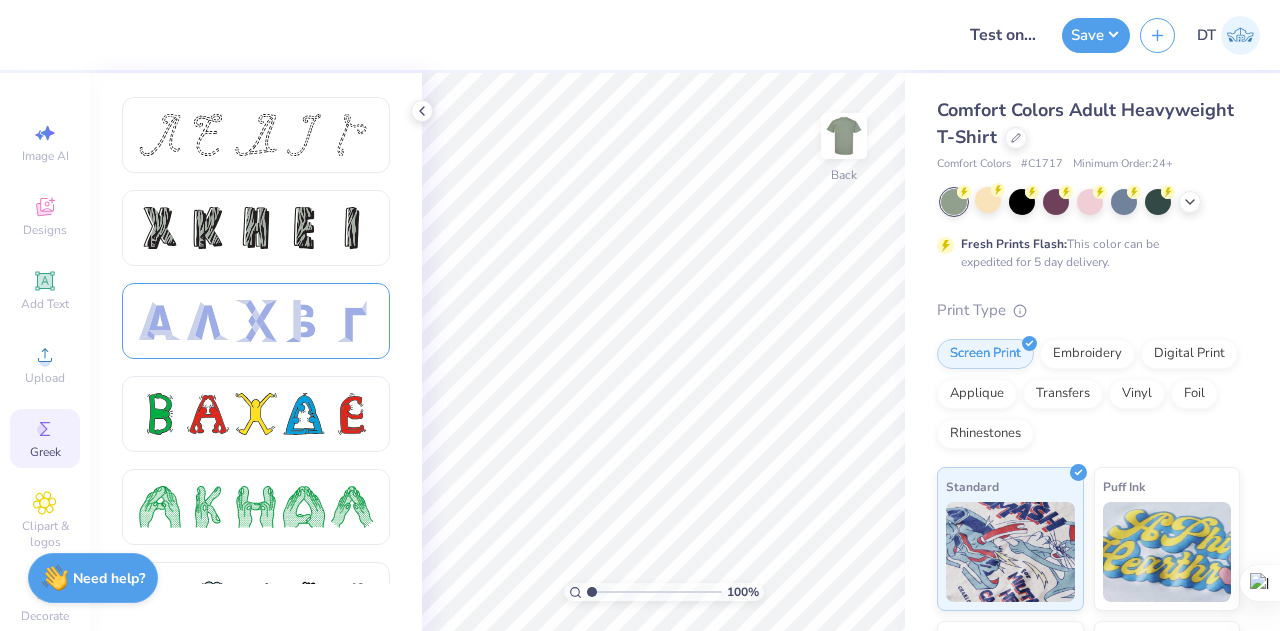 click at bounding box center (256, 321) 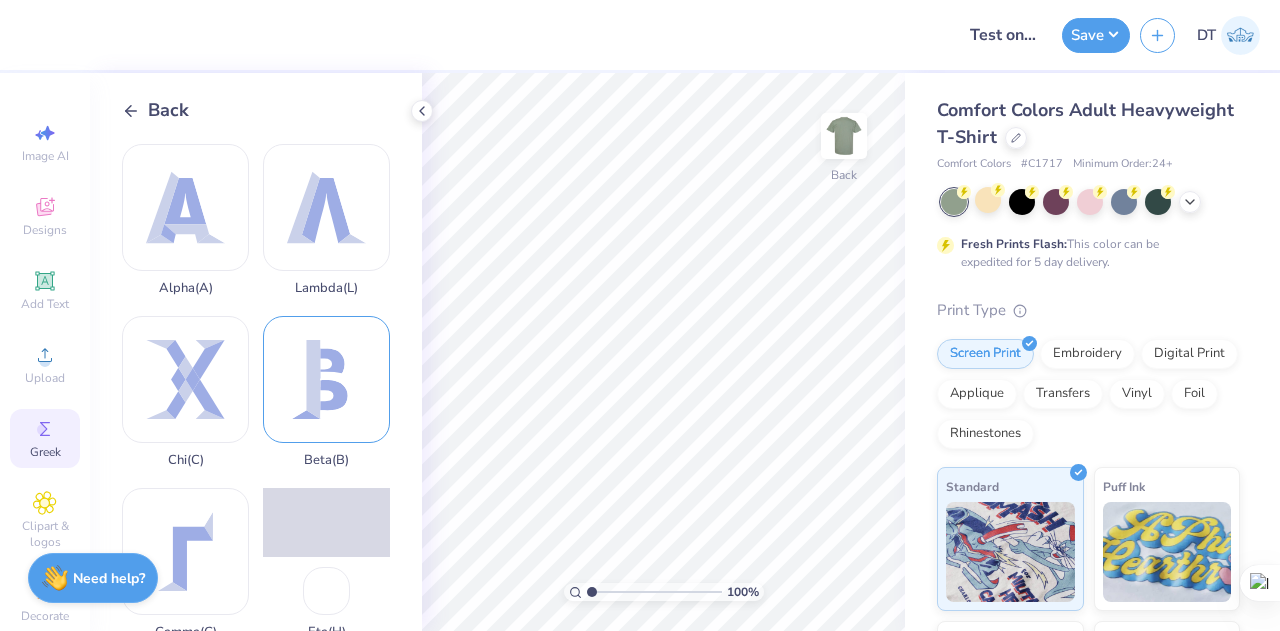 click on "Beta  ( B )" at bounding box center [326, 392] 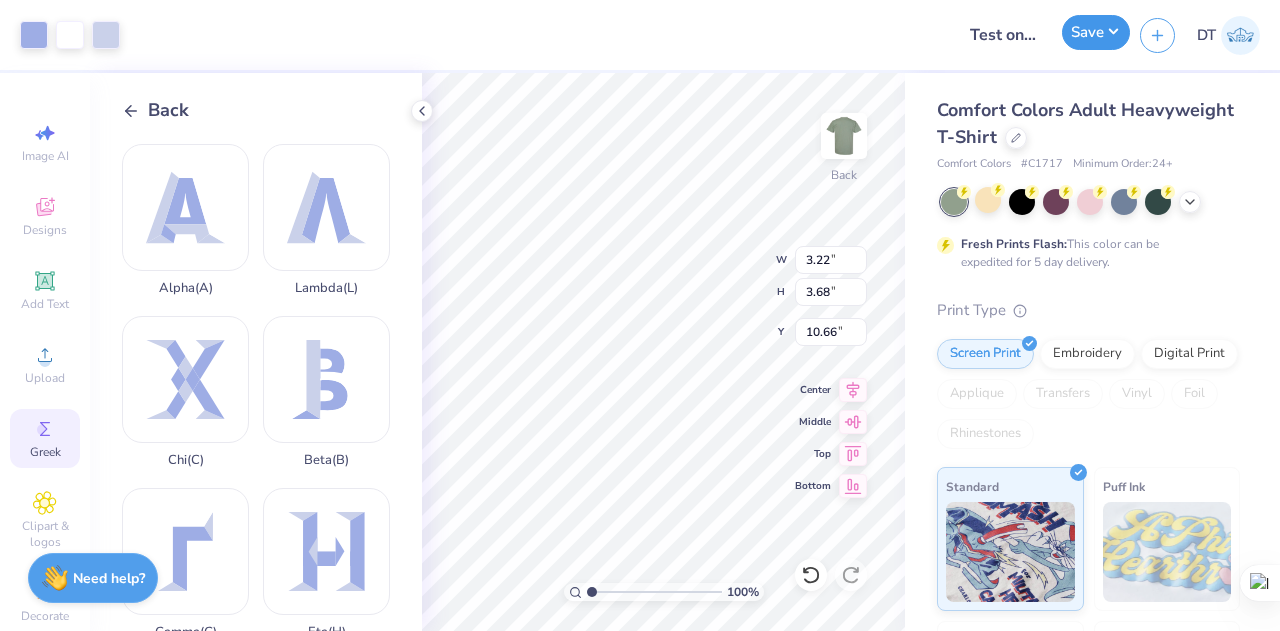 click on "Save" at bounding box center (1096, 32) 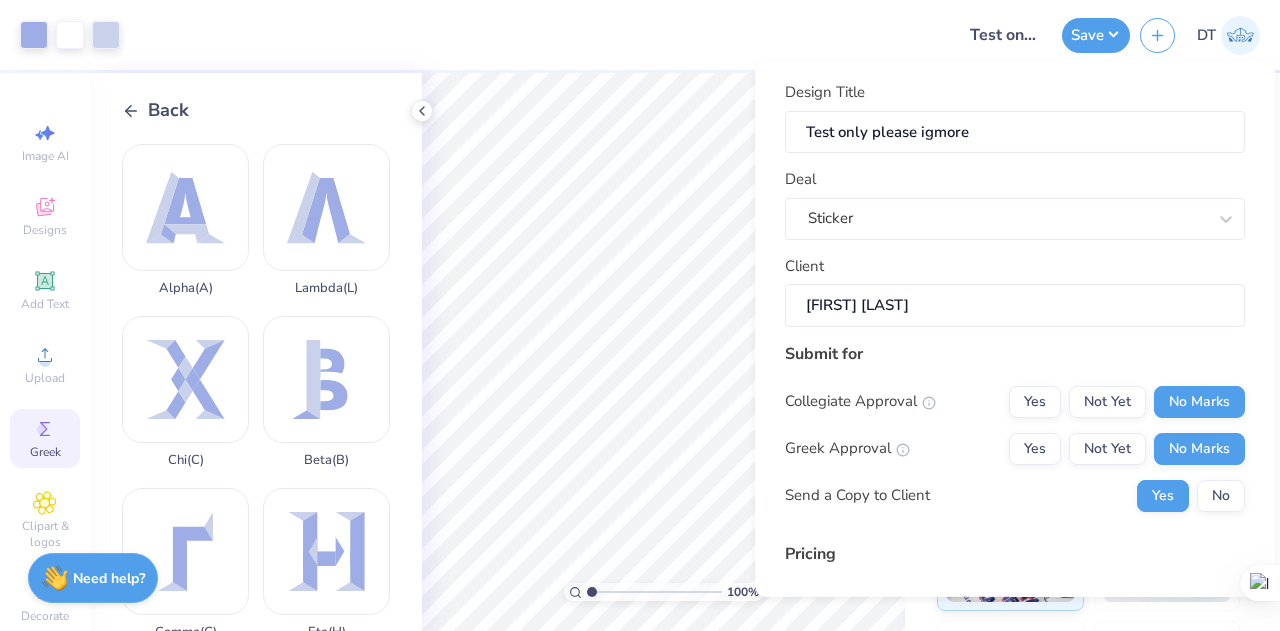 scroll, scrollTop: 266, scrollLeft: 0, axis: vertical 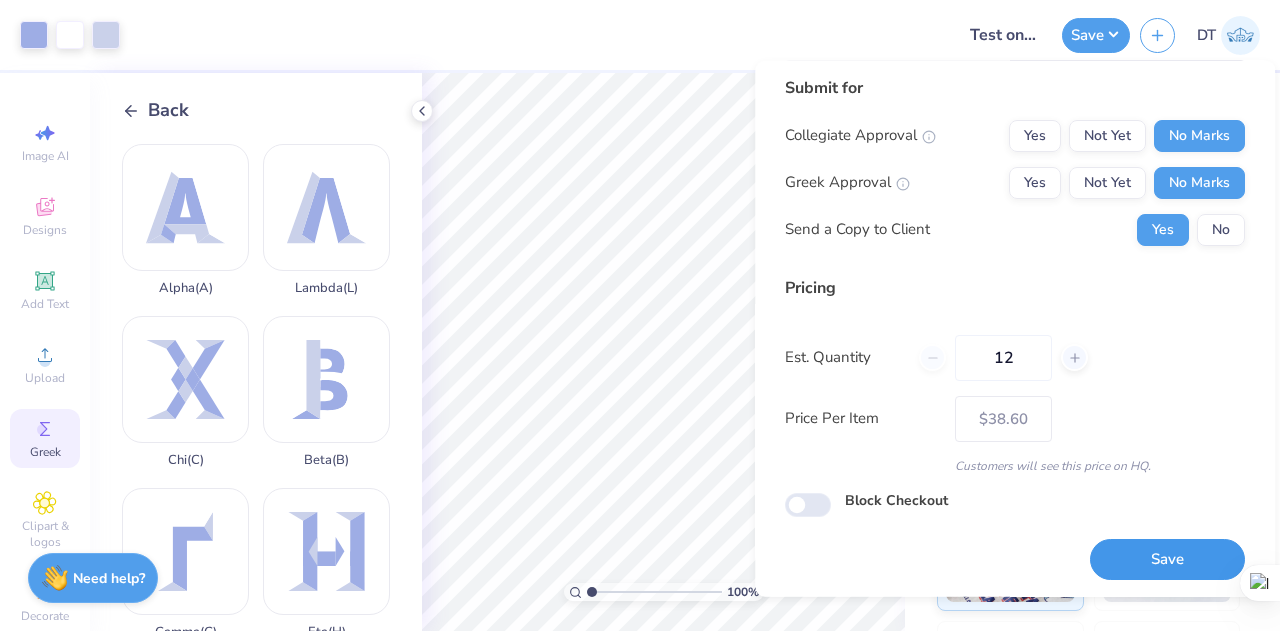 click on "Save" at bounding box center (1167, 559) 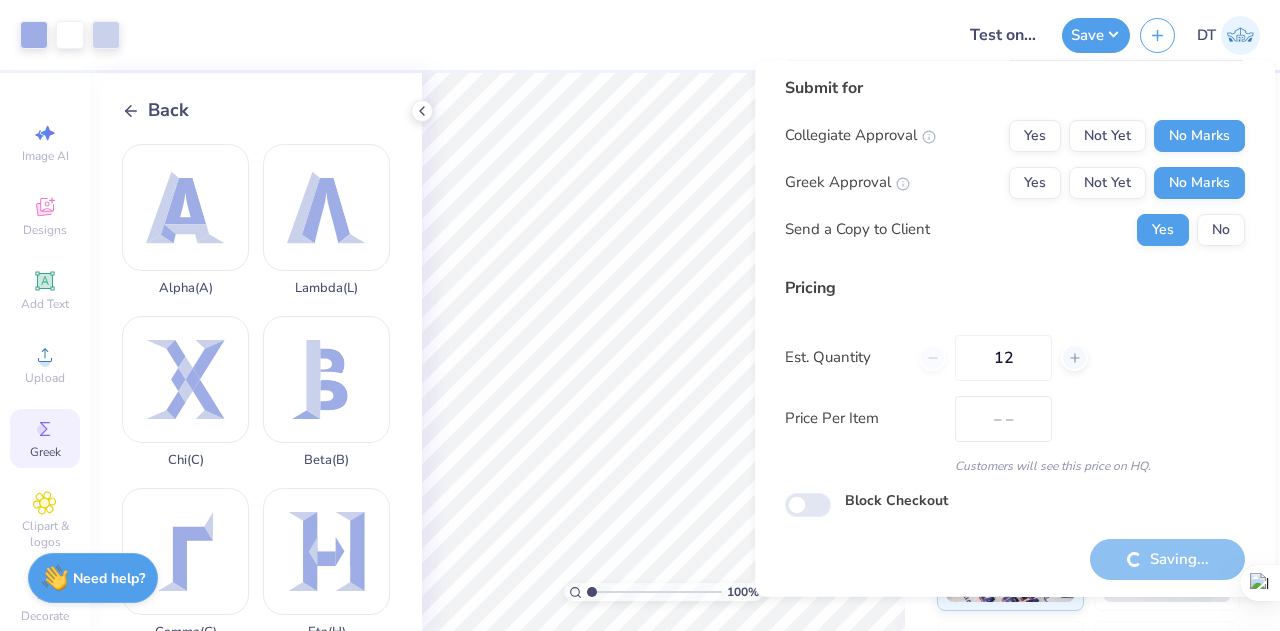 type on "$38.60" 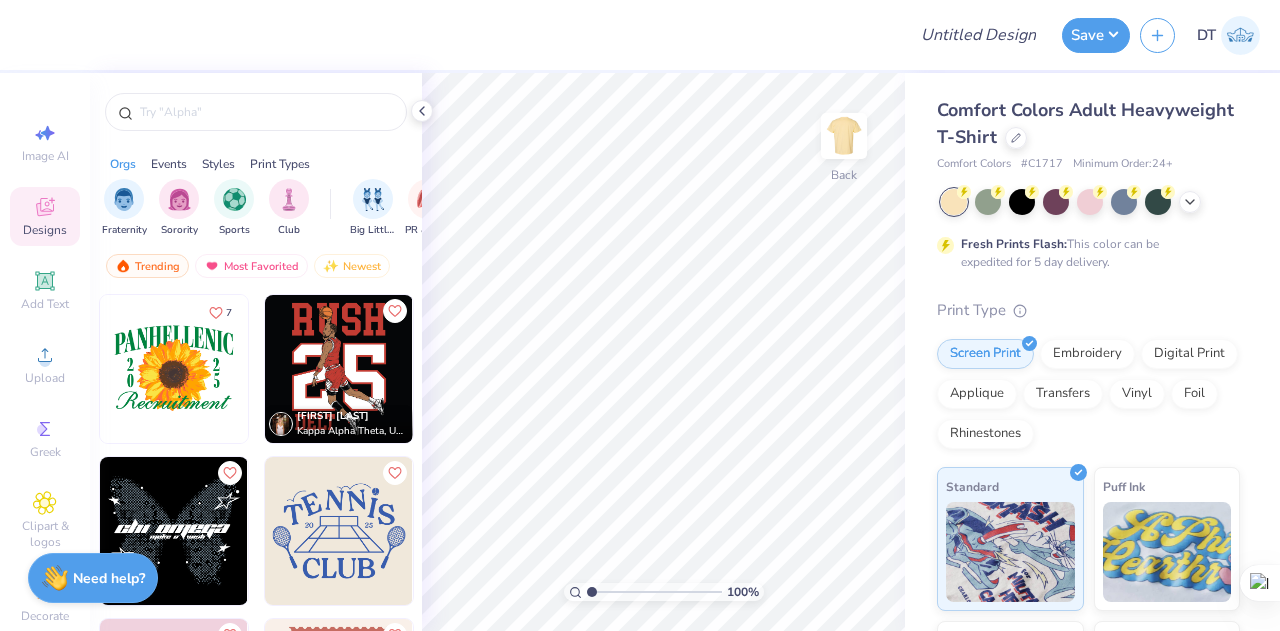 scroll, scrollTop: 0, scrollLeft: 0, axis: both 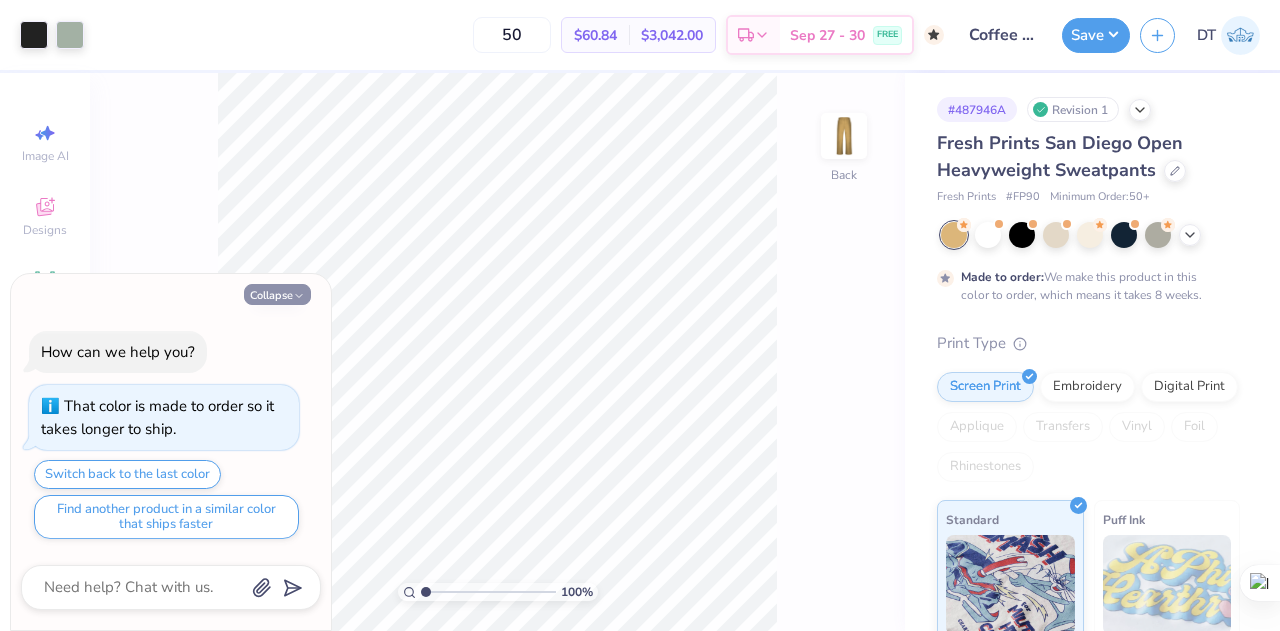 click 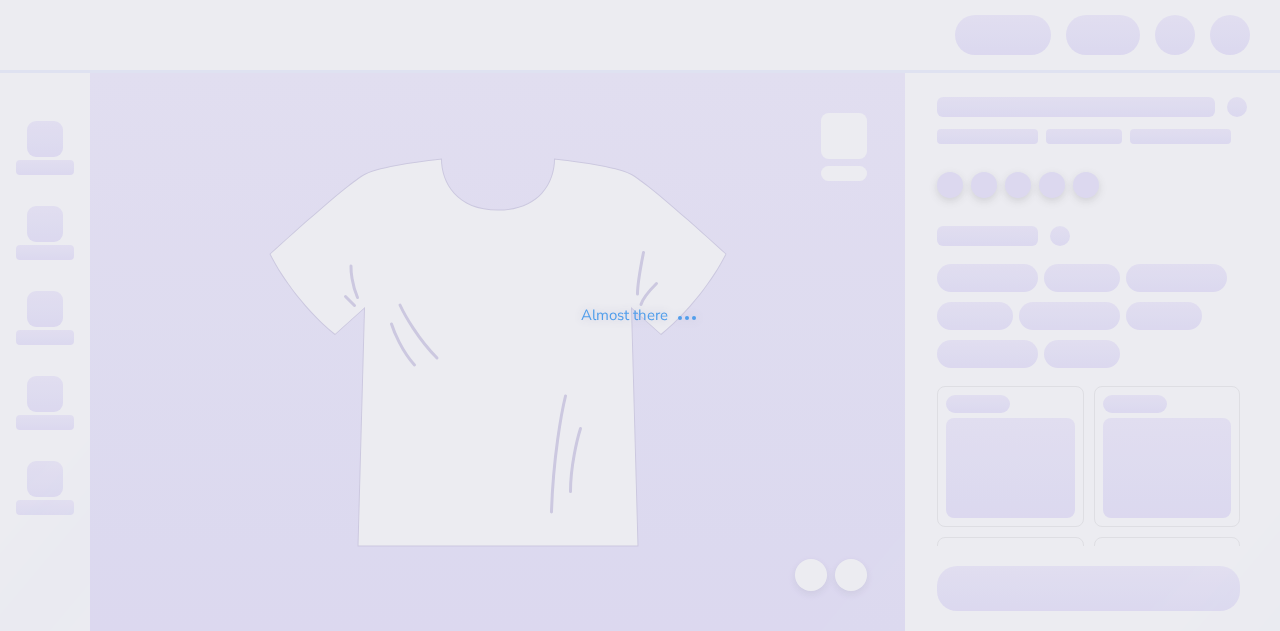 scroll, scrollTop: 0, scrollLeft: 0, axis: both 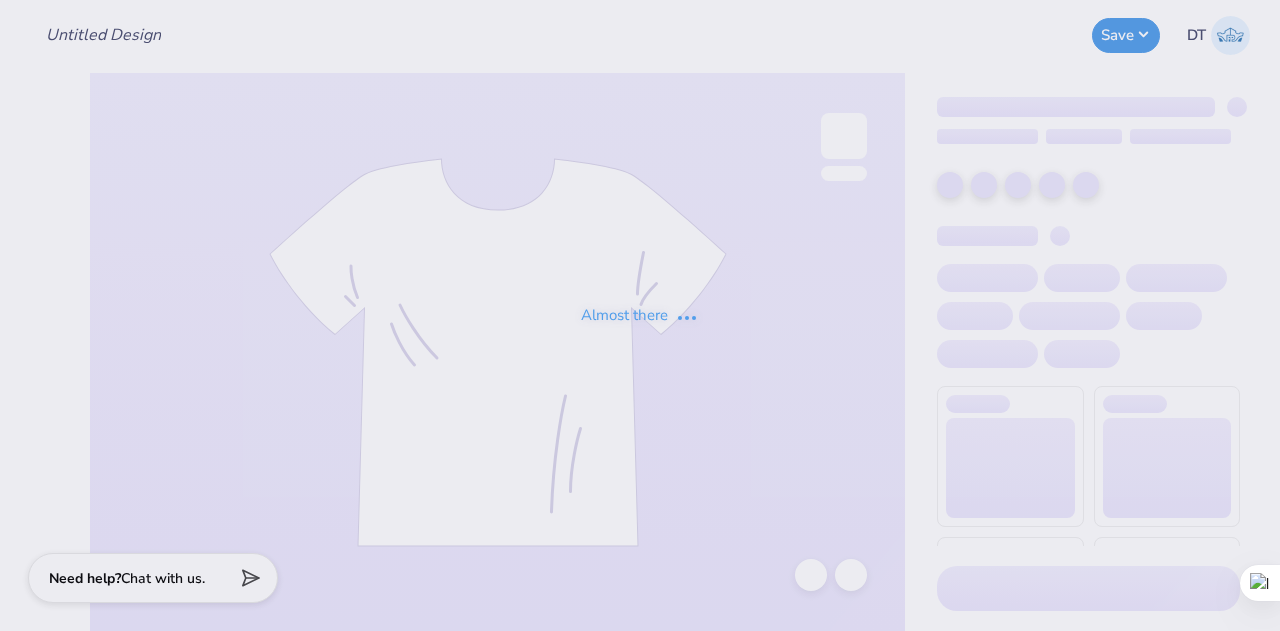 type on "Coffee Break campaign" 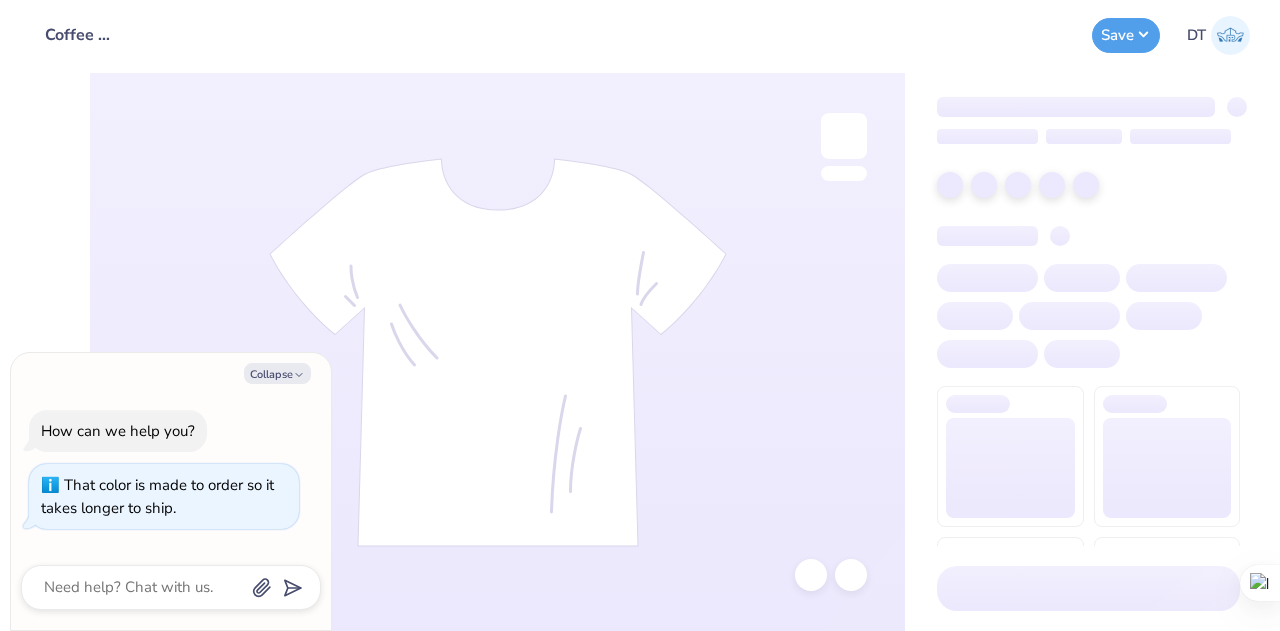 scroll, scrollTop: 0, scrollLeft: 0, axis: both 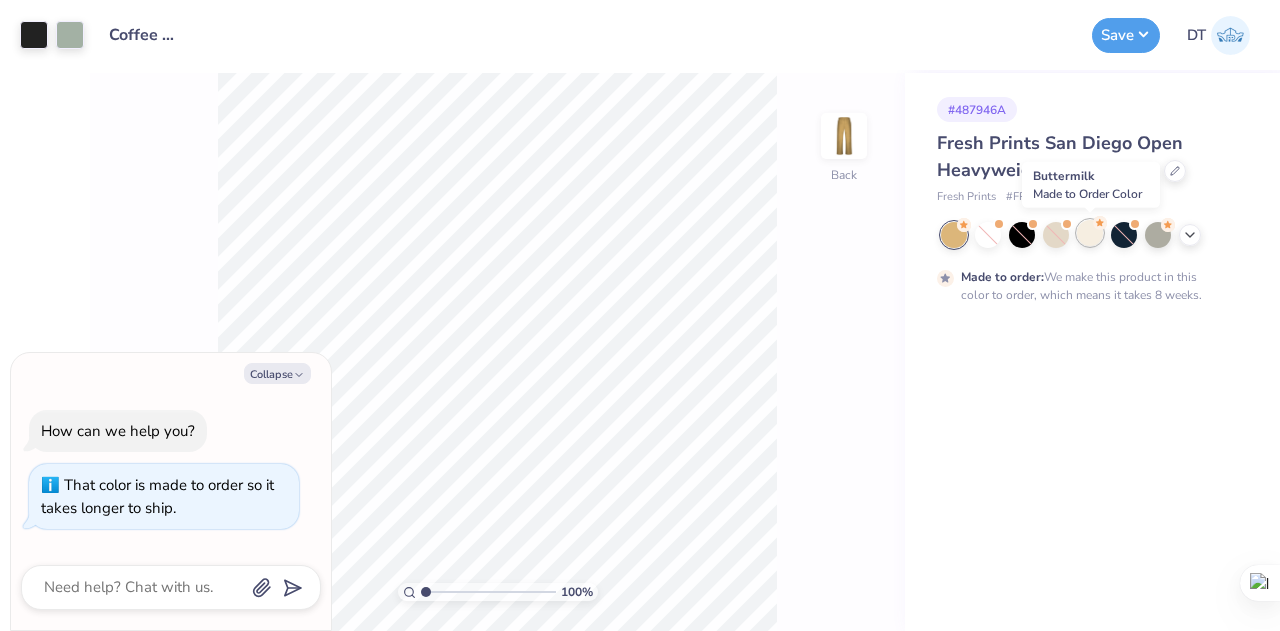 click at bounding box center (1090, 233) 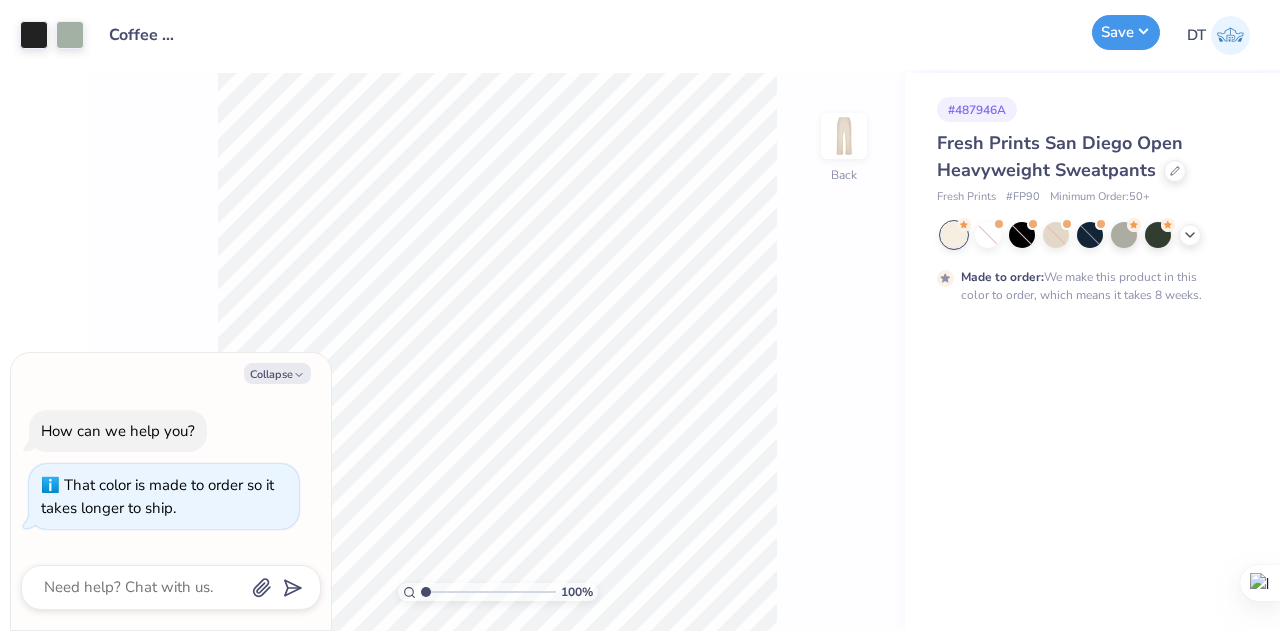 click on "Save" at bounding box center [1126, 32] 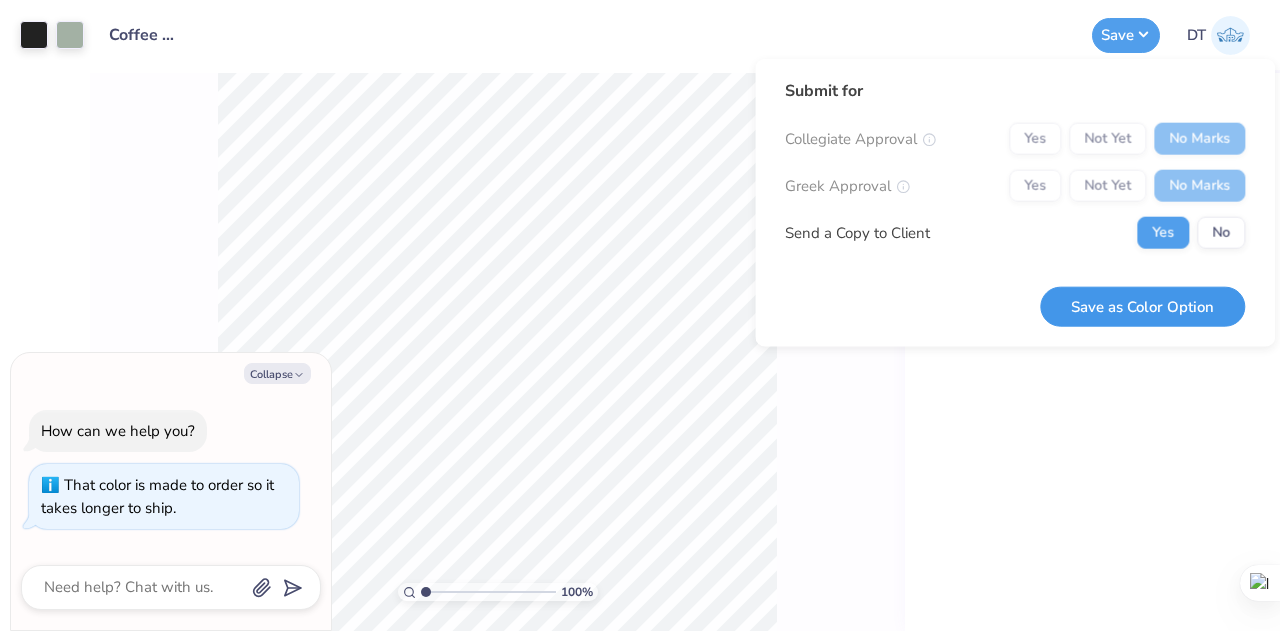 click on "Save as Color Option" at bounding box center [1142, 306] 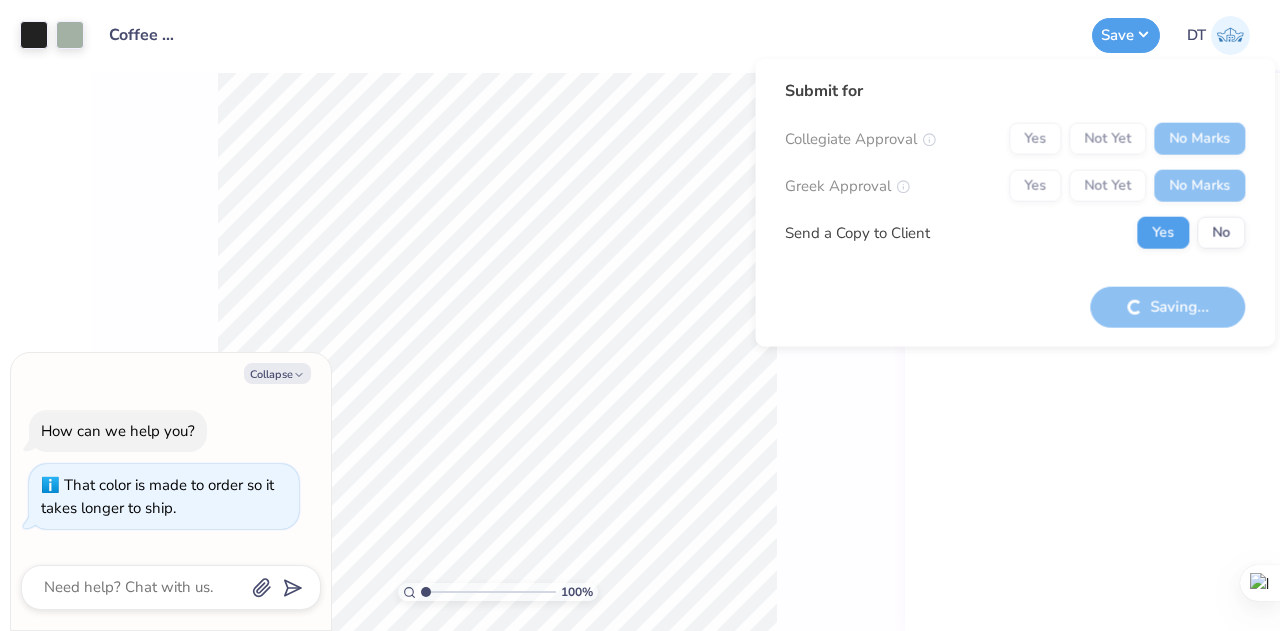 type on "x" 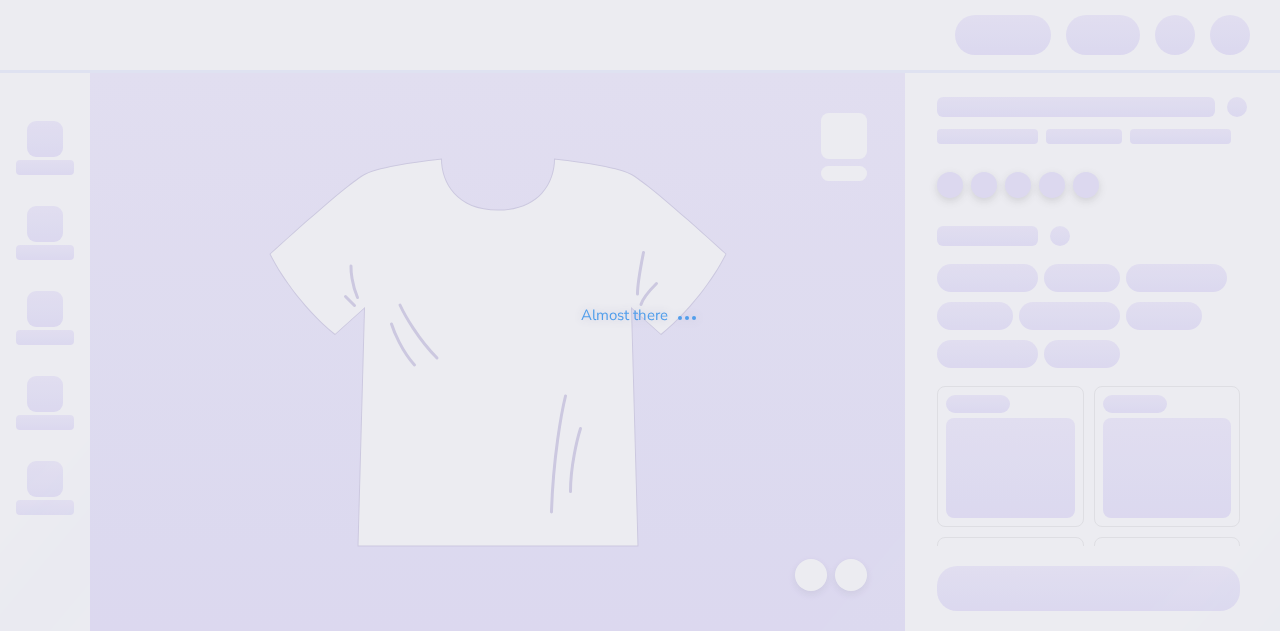 scroll, scrollTop: 0, scrollLeft: 0, axis: both 